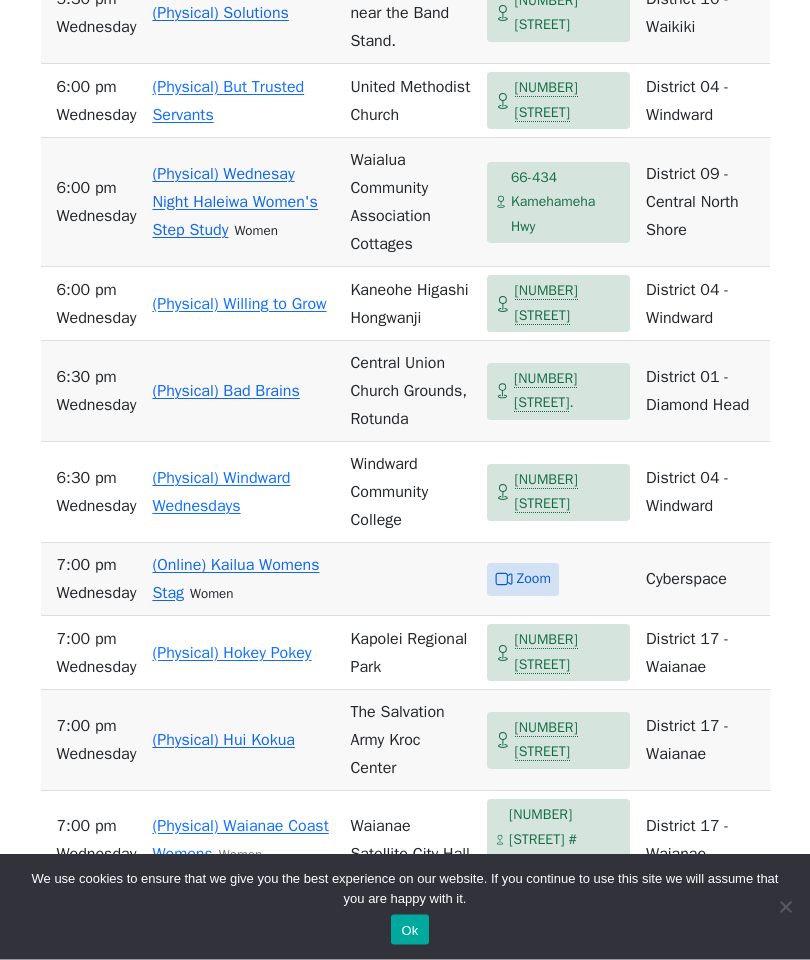 scroll, scrollTop: 5085, scrollLeft: 0, axis: vertical 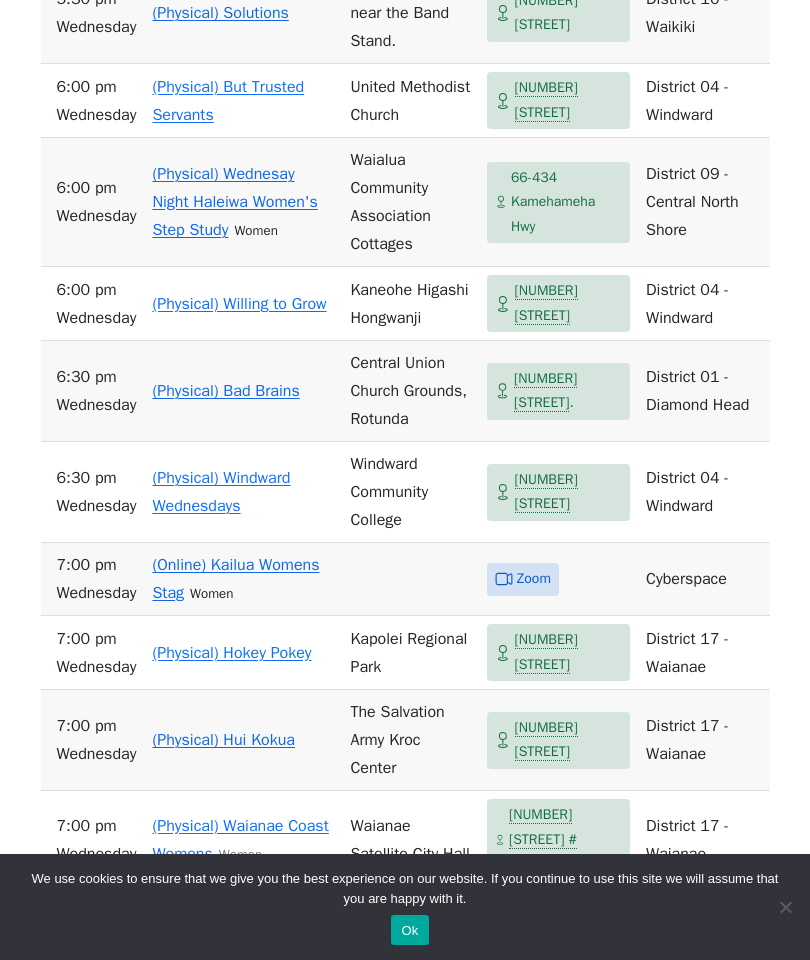 click on "(Physical) Hui Kokua" at bounding box center (243, 740) 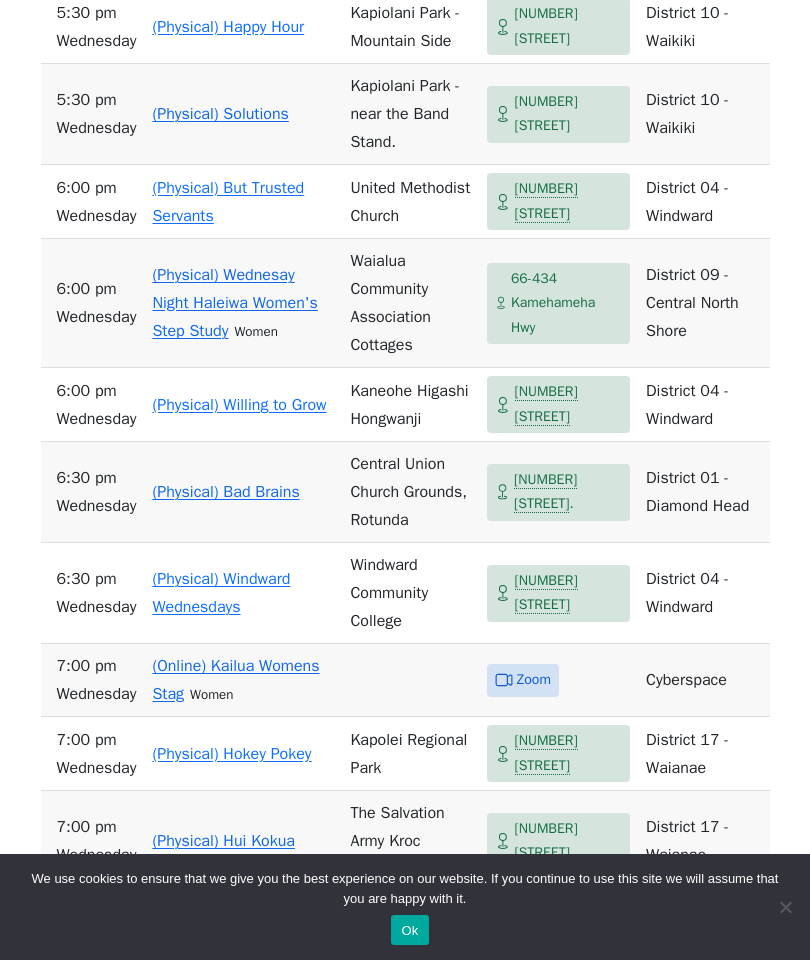 scroll, scrollTop: 4986, scrollLeft: 0, axis: vertical 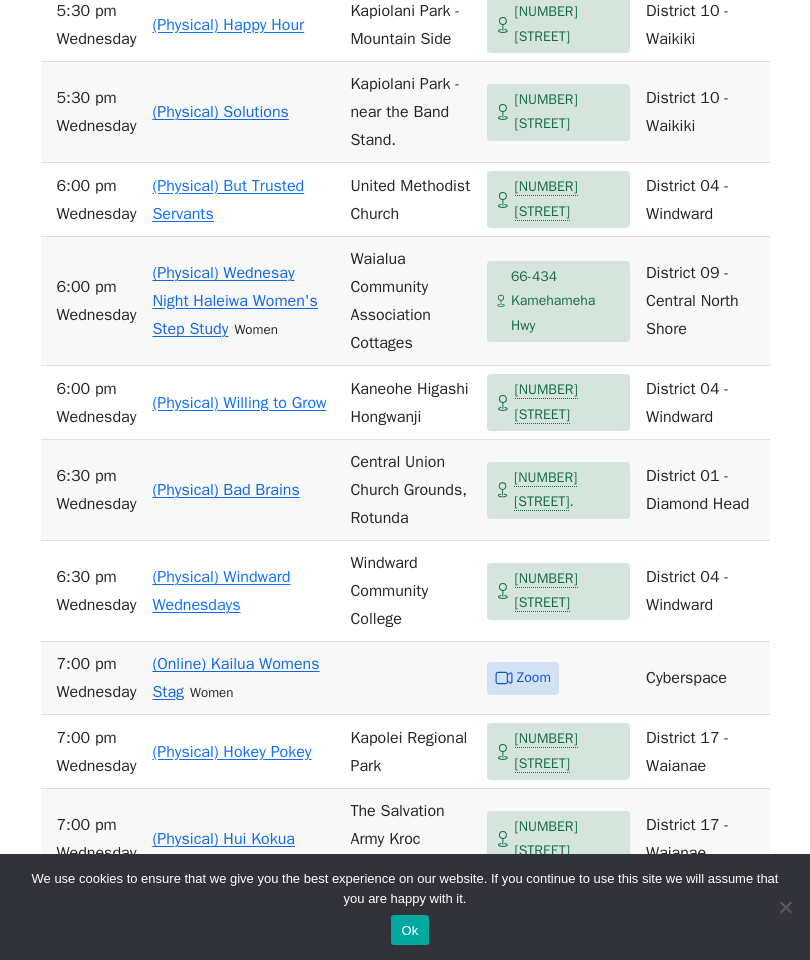 click on "(Physical) Hui Kokua" at bounding box center [243, 839] 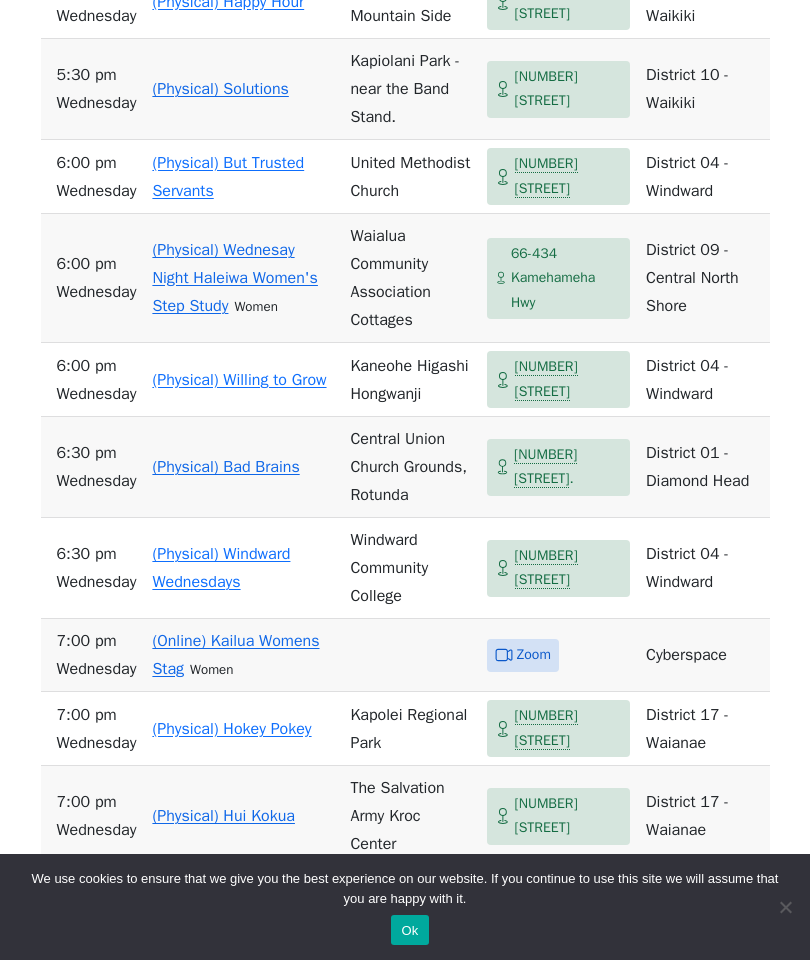 scroll, scrollTop: 5017, scrollLeft: 0, axis: vertical 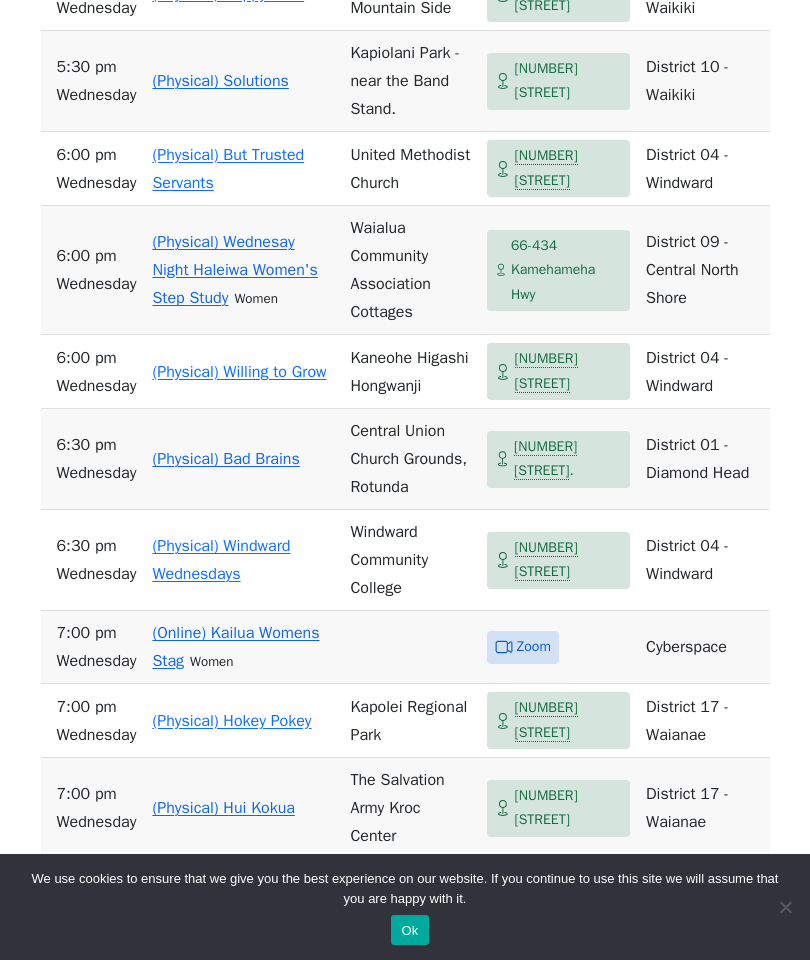 click on "(Physical) Hui Kokua" at bounding box center [243, 808] 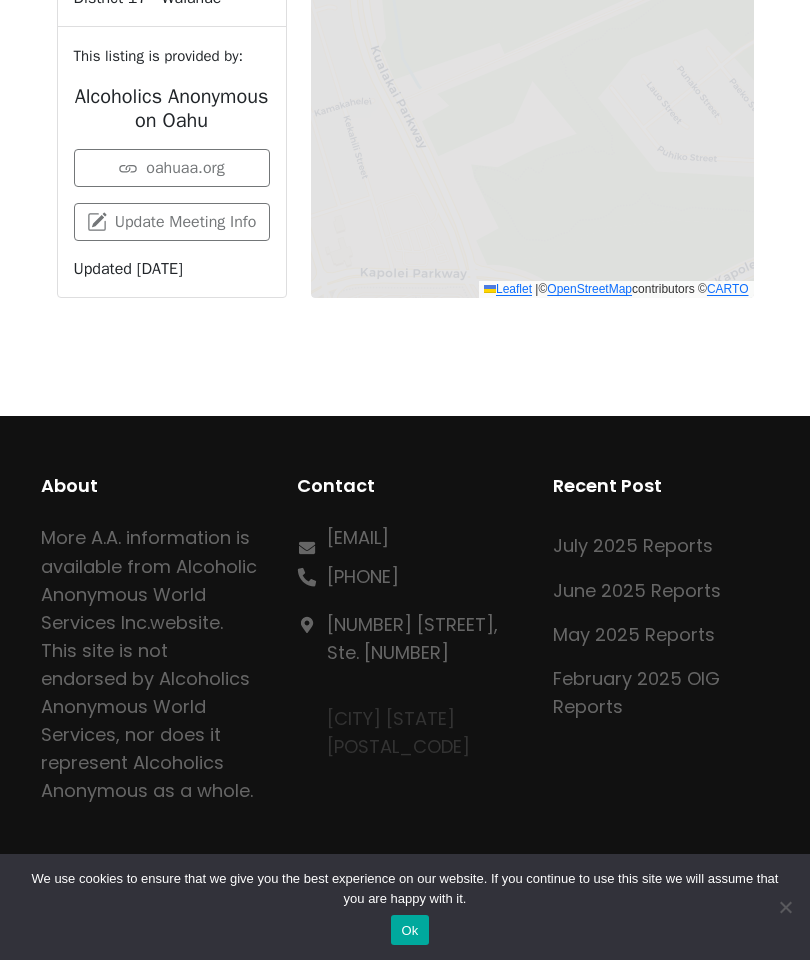 scroll, scrollTop: 763, scrollLeft: 0, axis: vertical 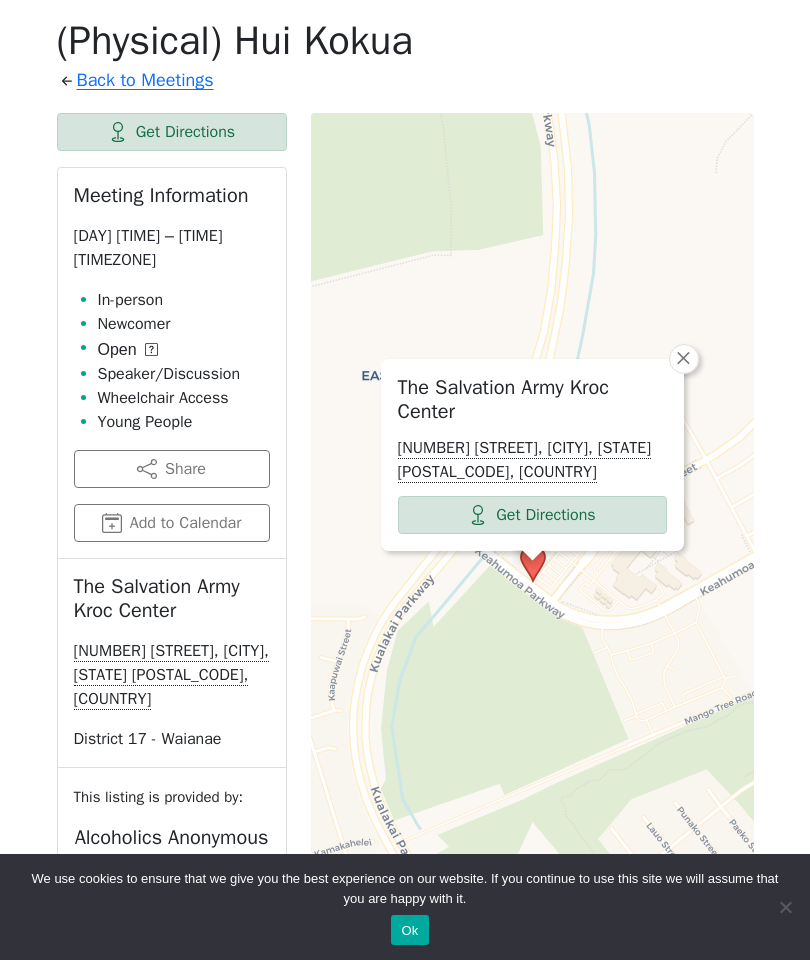 click on "The Salvation Army Kroc Center 91-3257 Kualakai Pkwy, Ewa Beach, HI 96706, USA Get Directions ×  Leaflet   |  ©  OpenStreetMap  contributors ©  CARTO" at bounding box center (532, 576) 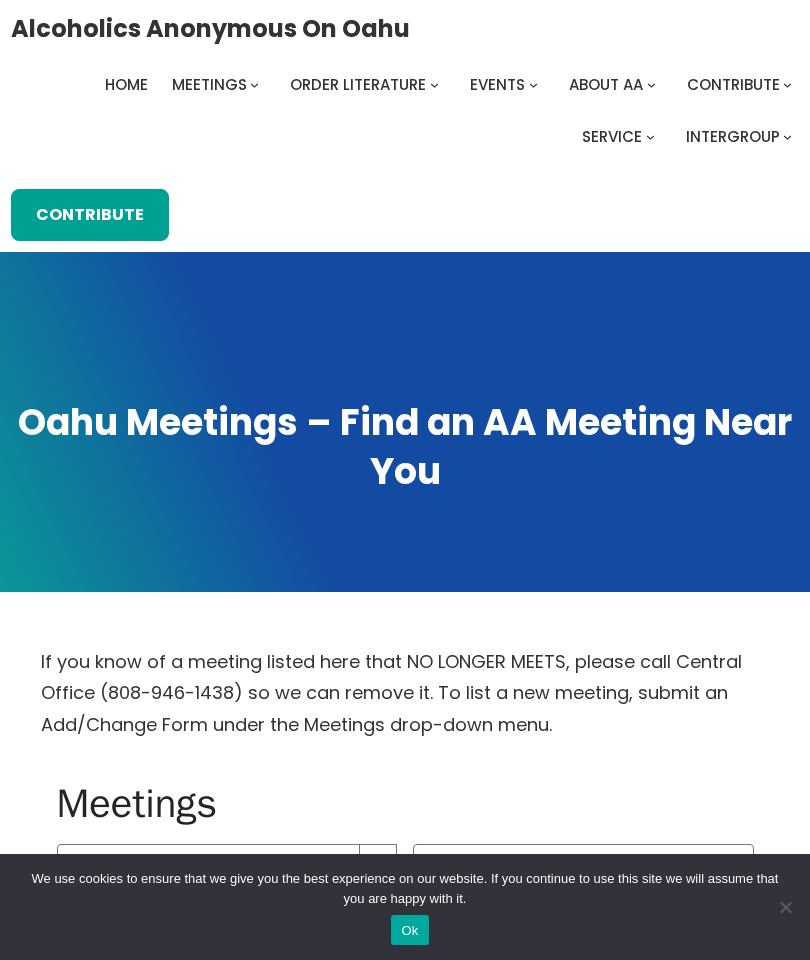 scroll, scrollTop: 0, scrollLeft: 0, axis: both 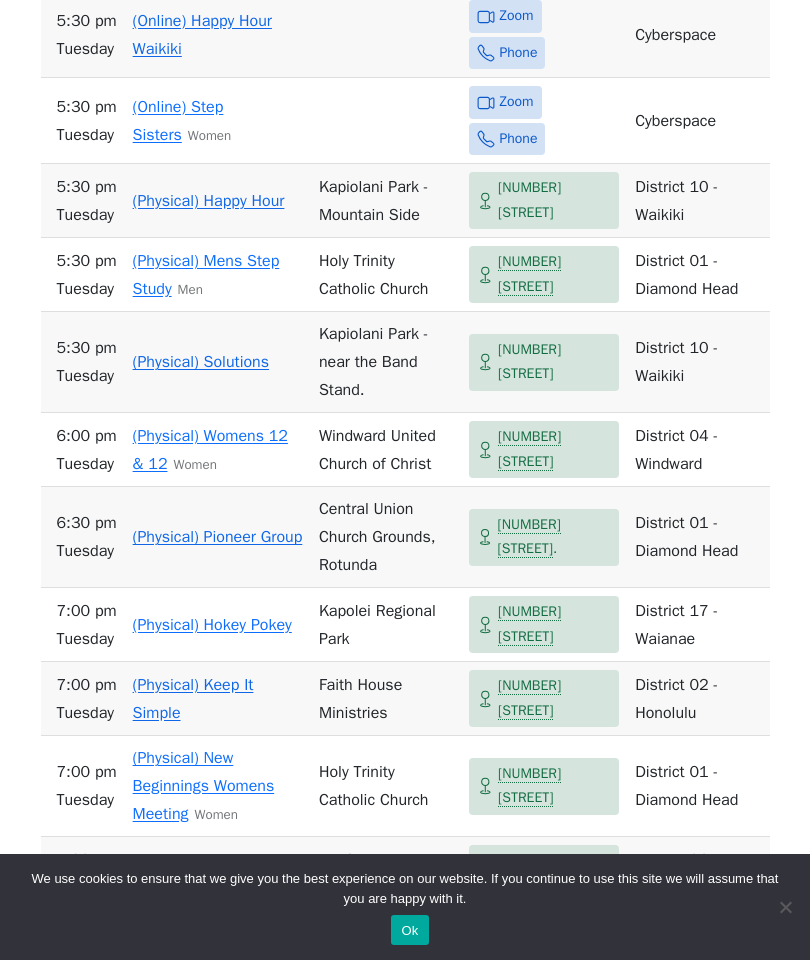 click on "(Physical) Keep It Simple" at bounding box center (218, 699) 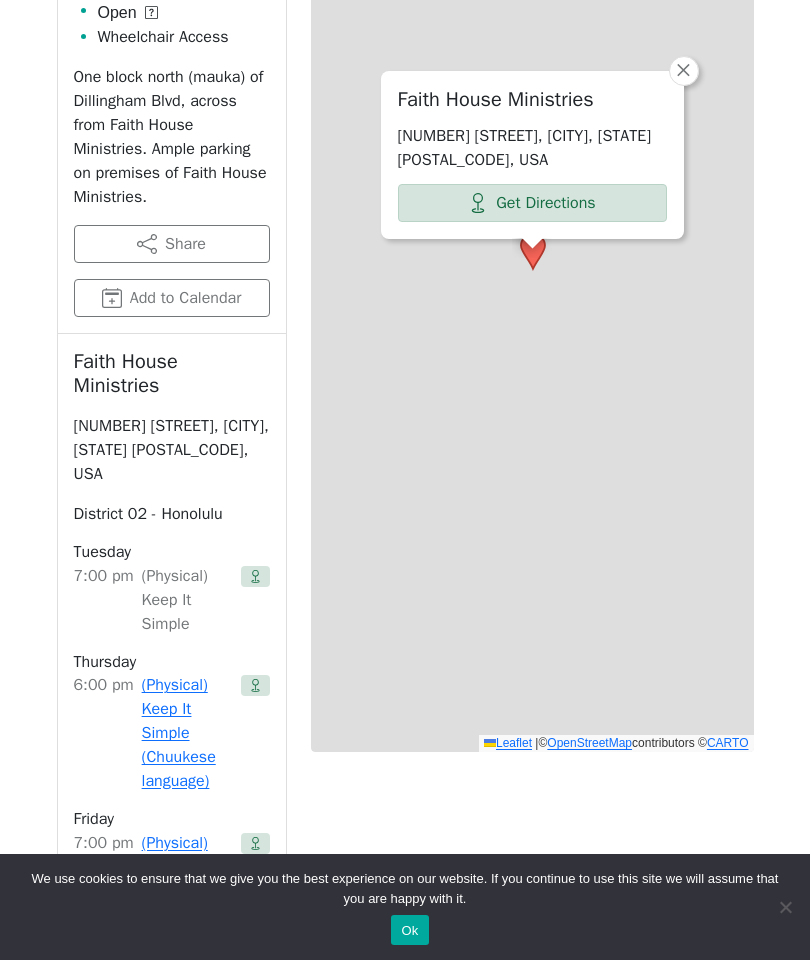 scroll, scrollTop: 763, scrollLeft: 0, axis: vertical 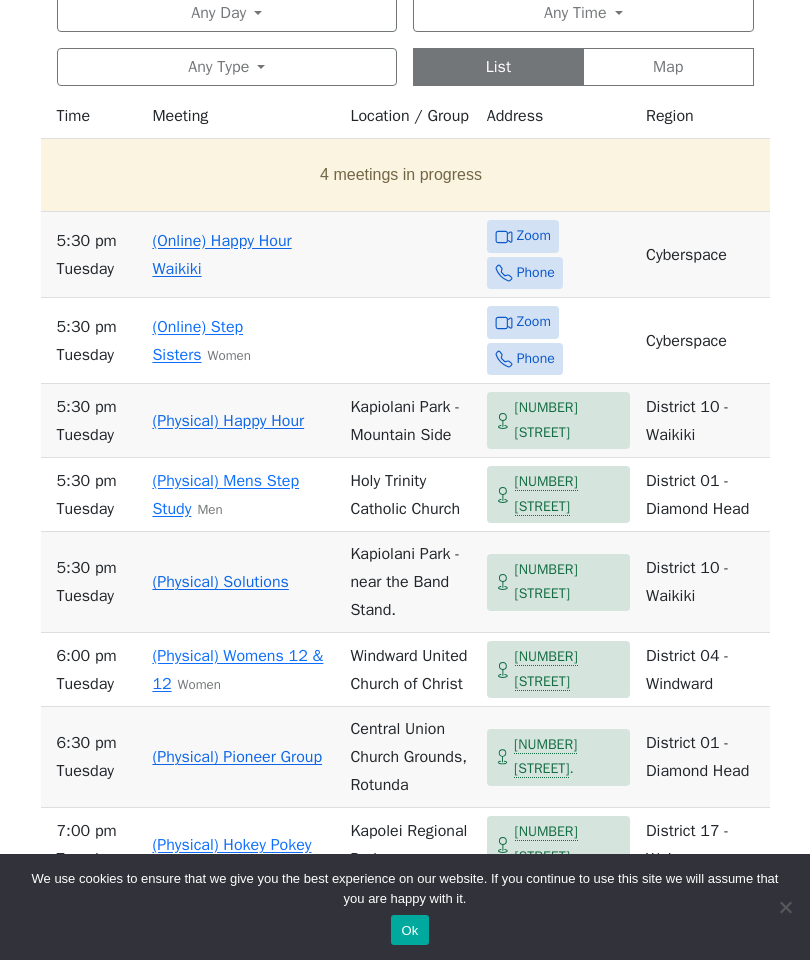 click on "Any Day" at bounding box center (227, 13) 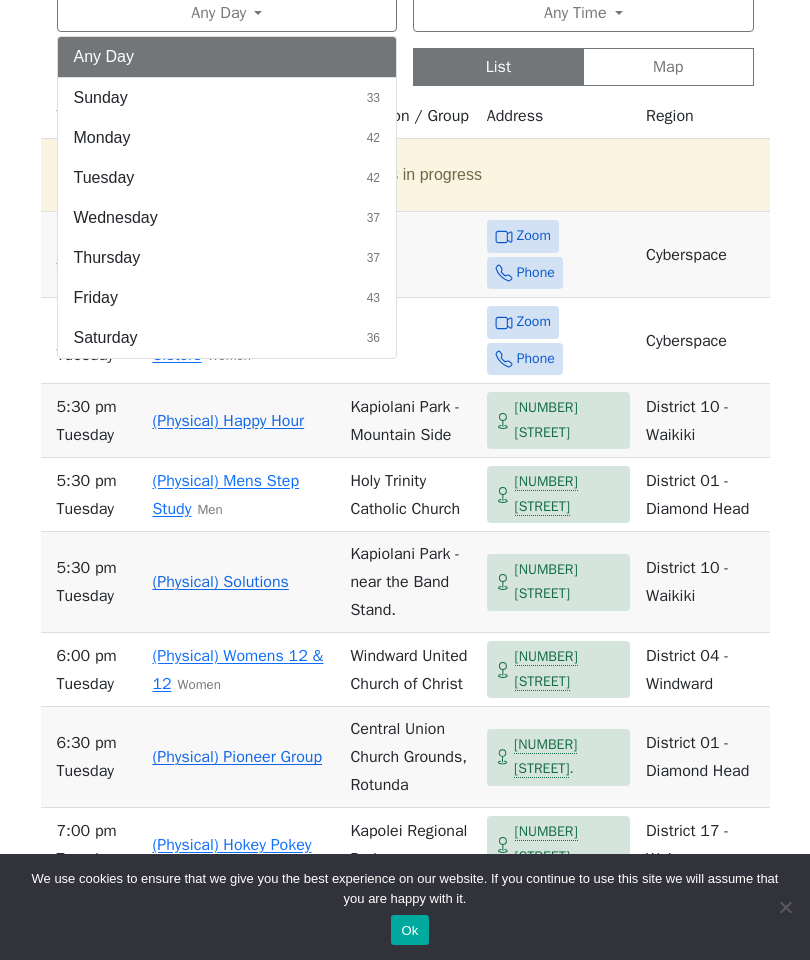 click on "Wednesday" at bounding box center [116, 218] 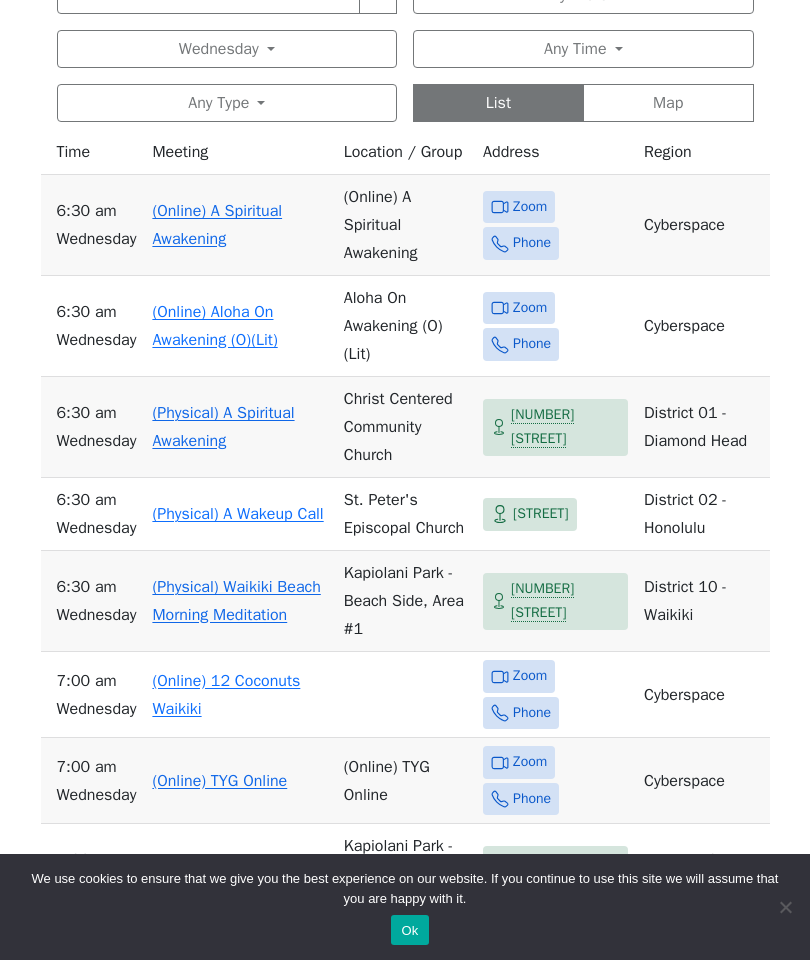 scroll, scrollTop: 792, scrollLeft: 0, axis: vertical 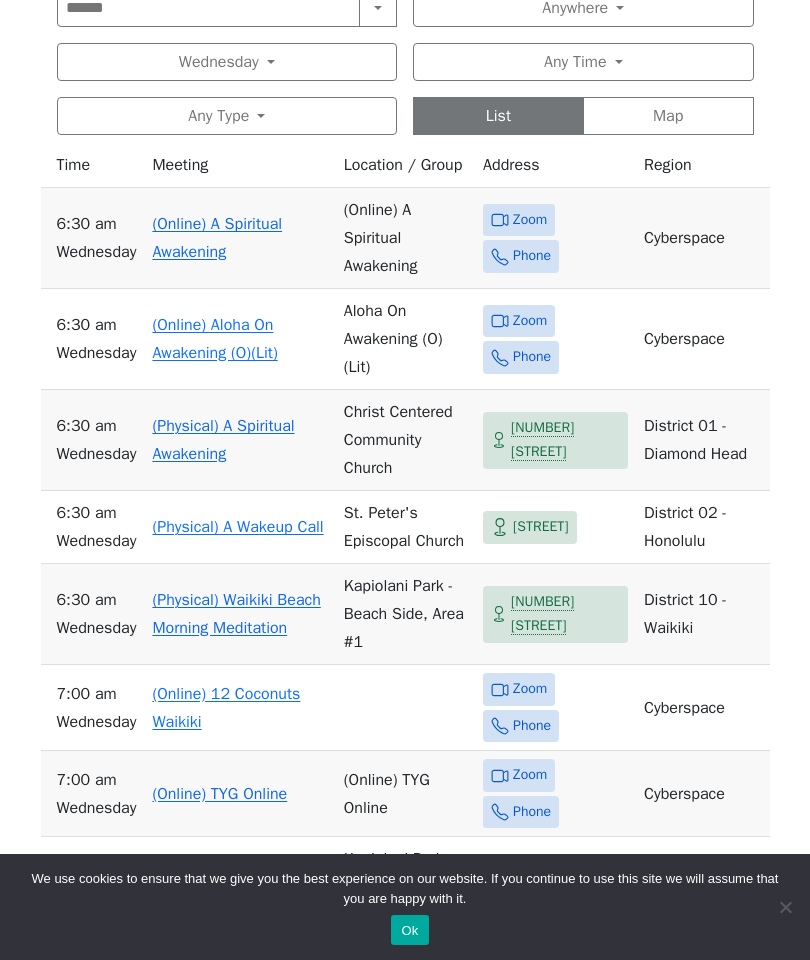 click on "(Physical) A Spiritual Awakening" at bounding box center (239, 440) 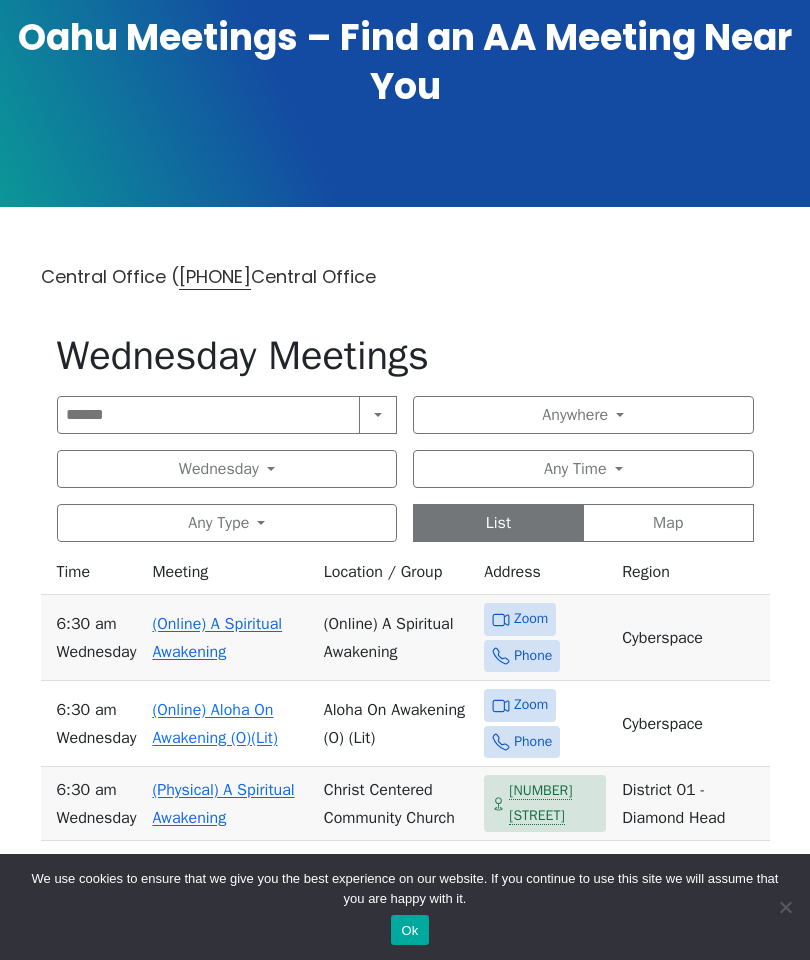 scroll, scrollTop: 398, scrollLeft: 0, axis: vertical 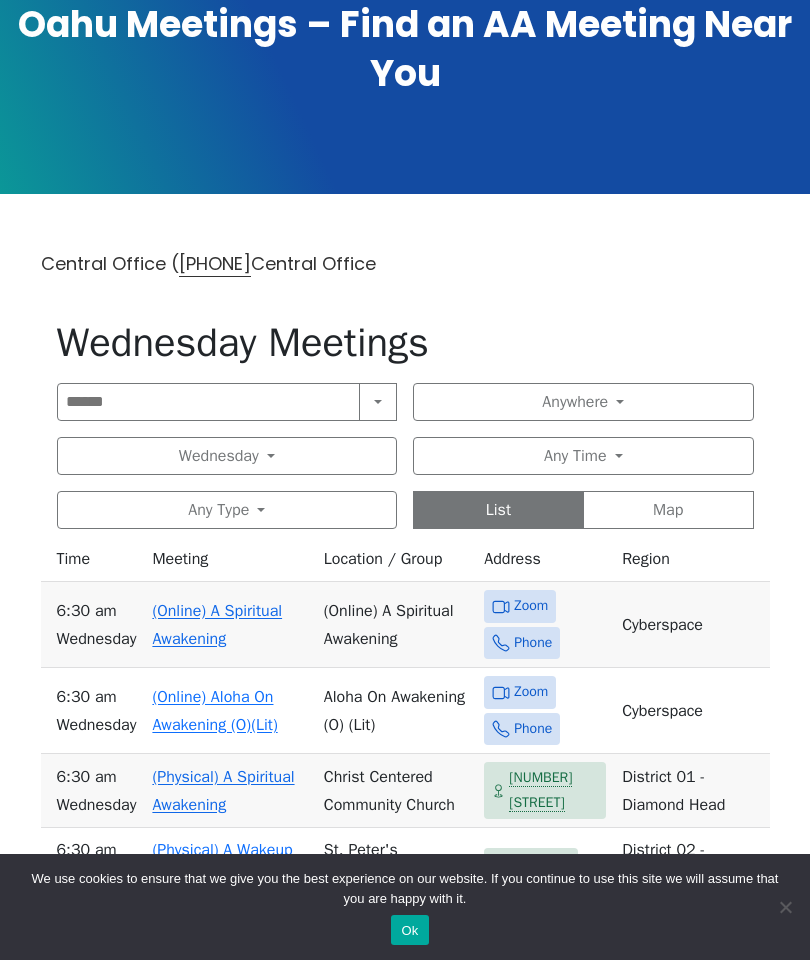 click on "Anywhere" at bounding box center [583, 402] 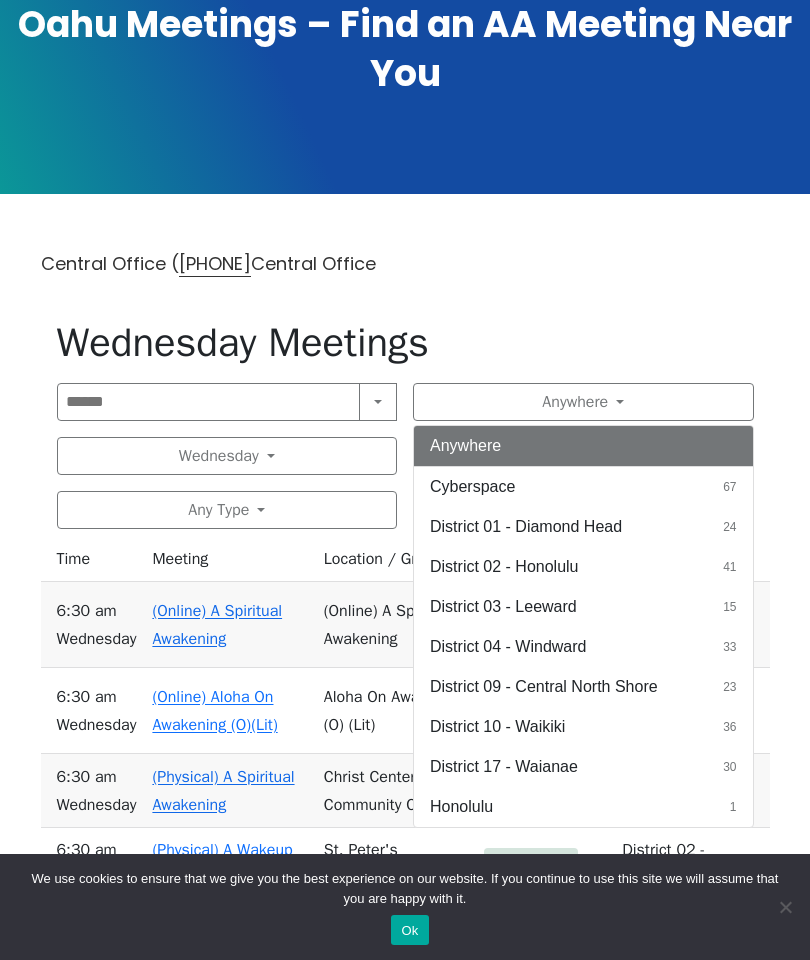 click on "District 04 - Windward" at bounding box center [508, 647] 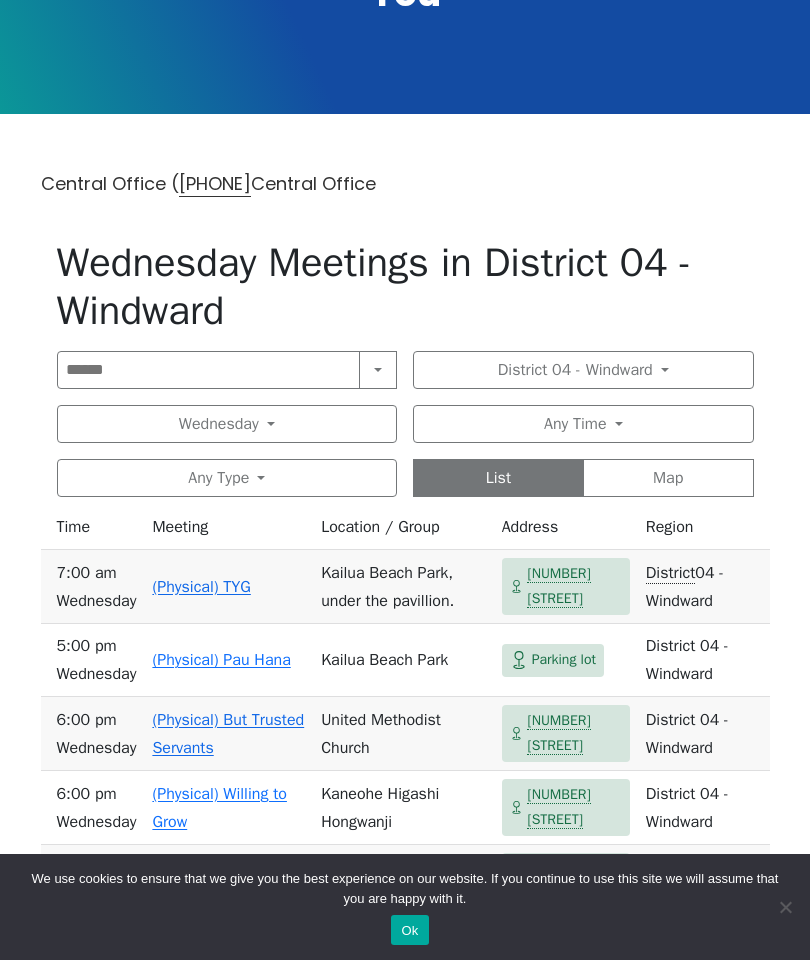 click on "Any Time" at bounding box center [583, 424] 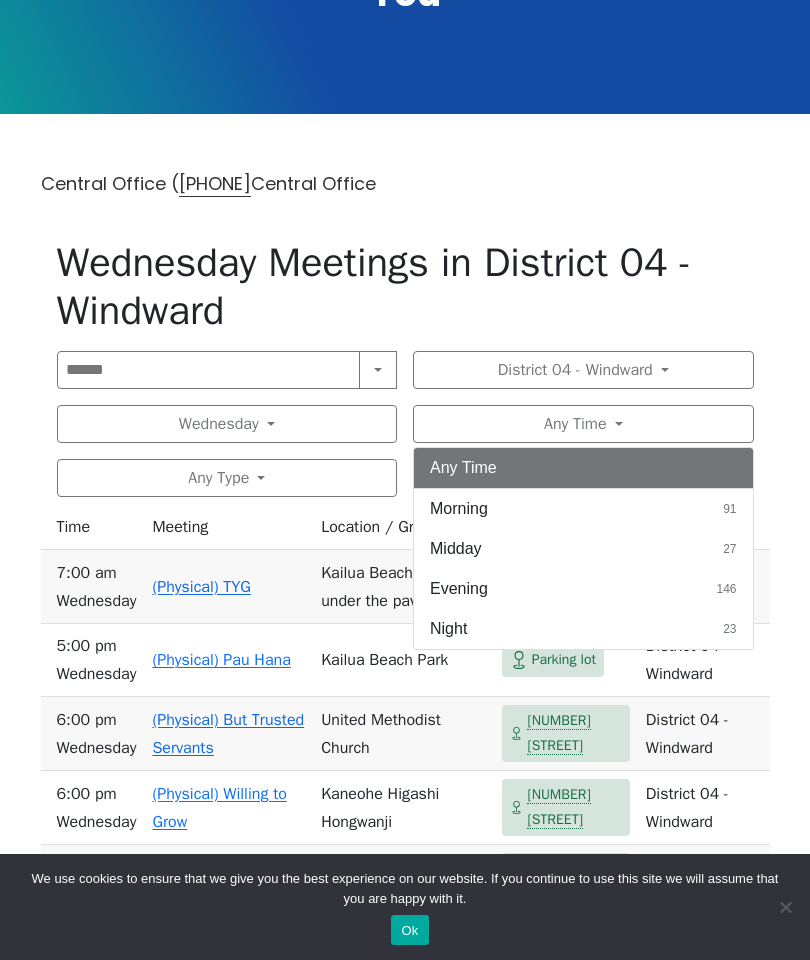click on "Evening 146" at bounding box center (583, 589) 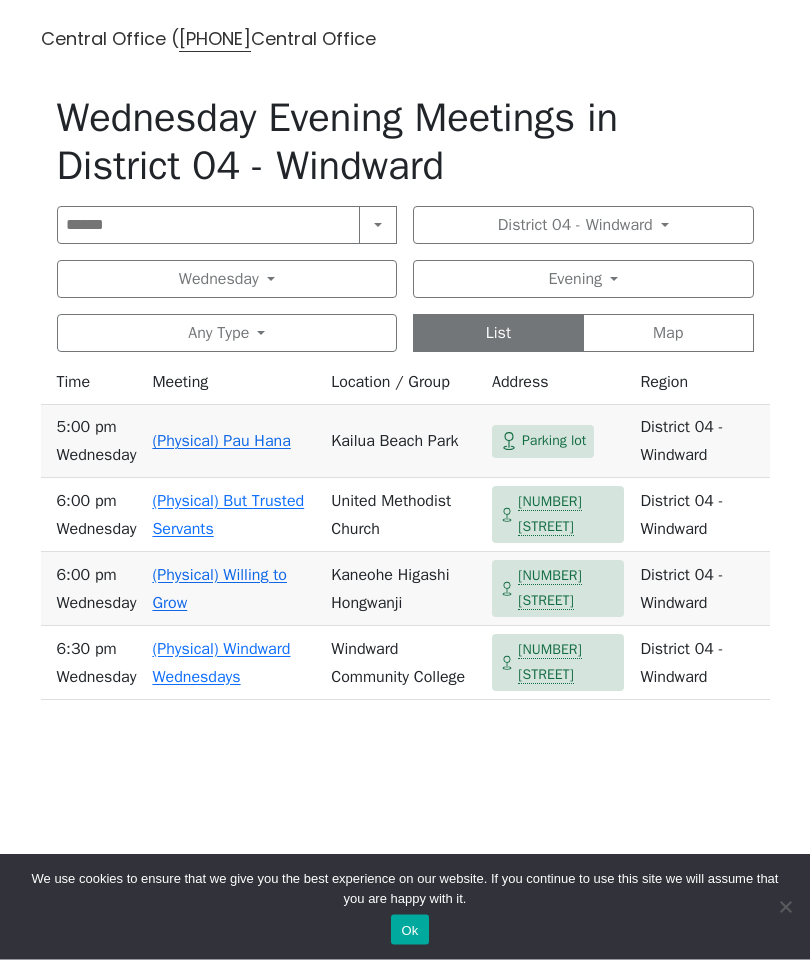 scroll, scrollTop: 624, scrollLeft: 0, axis: vertical 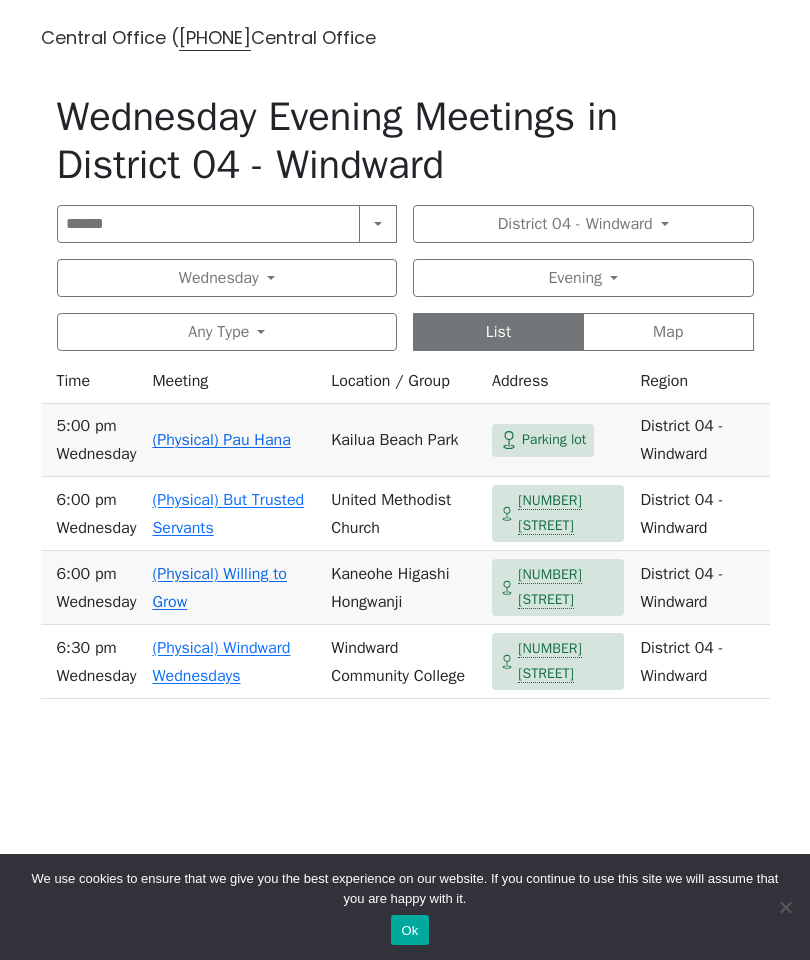 click on "Ok" at bounding box center [409, 930] 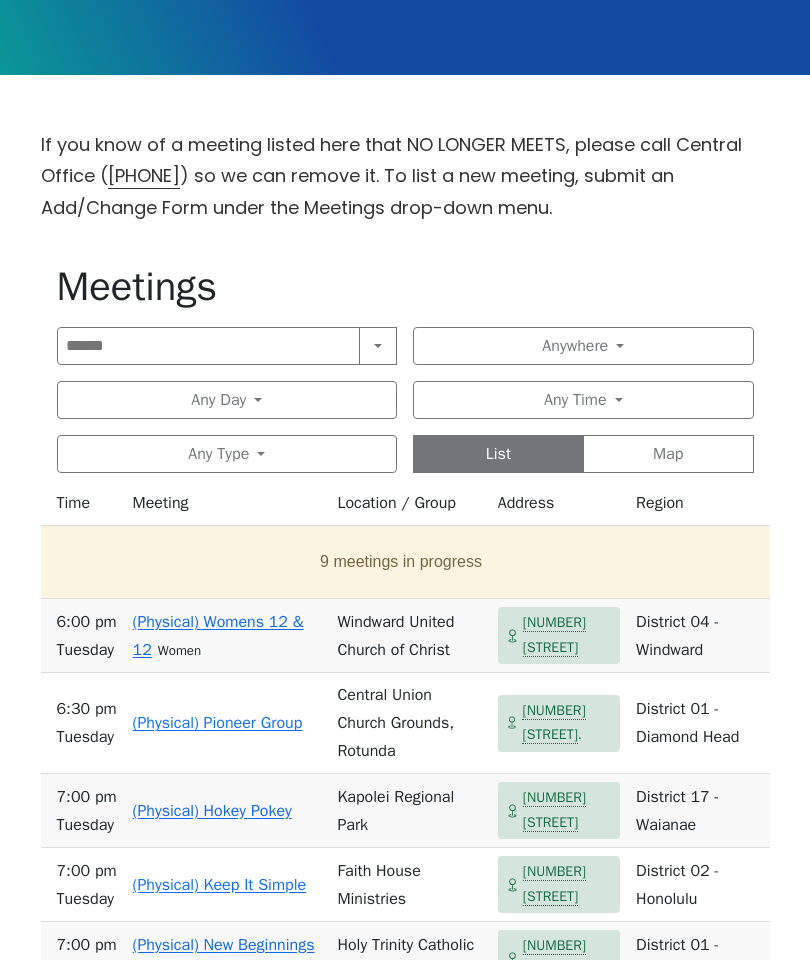 scroll, scrollTop: 517, scrollLeft: 0, axis: vertical 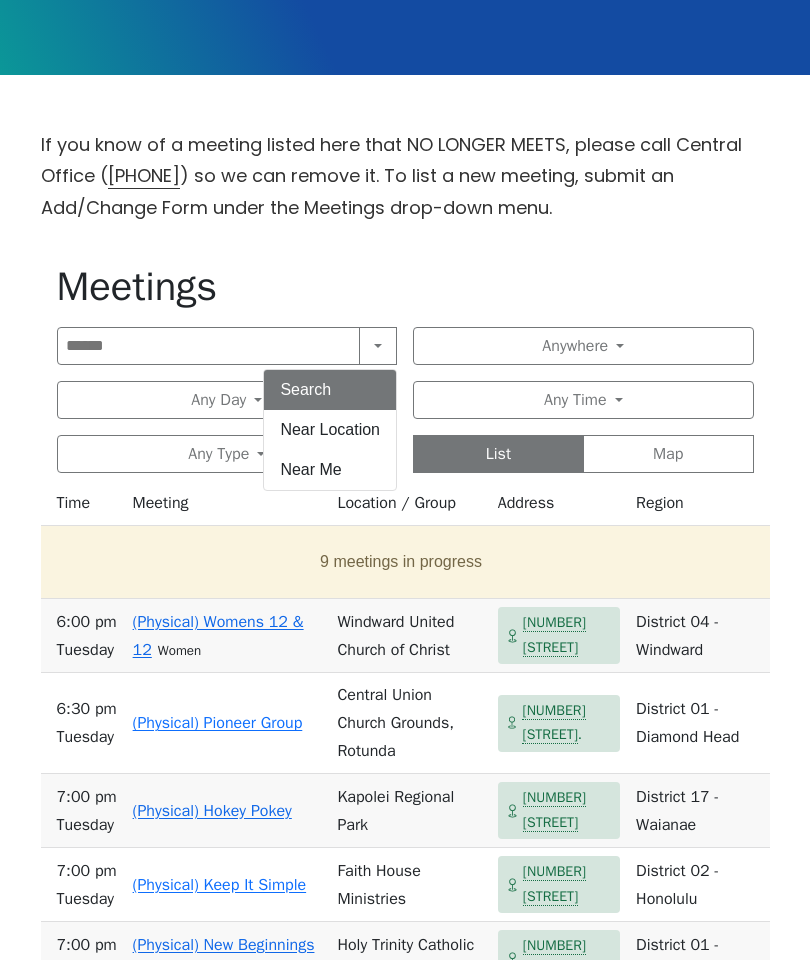 click on "Any Day" at bounding box center [227, 400] 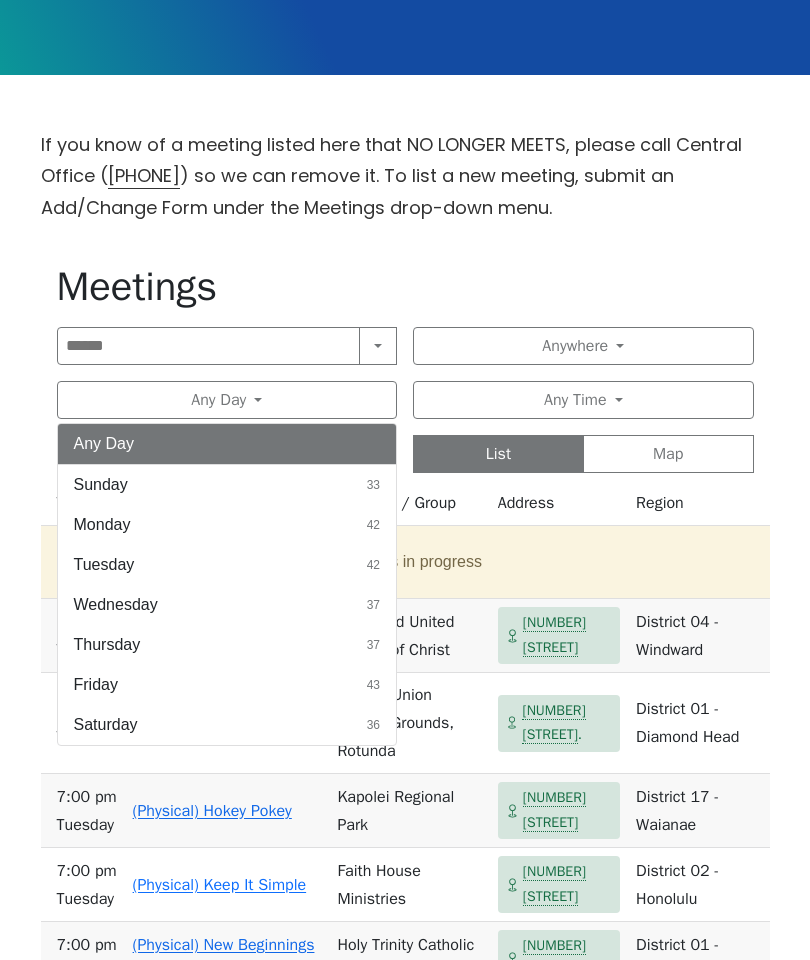 click on "Wednesday" at bounding box center [116, 605] 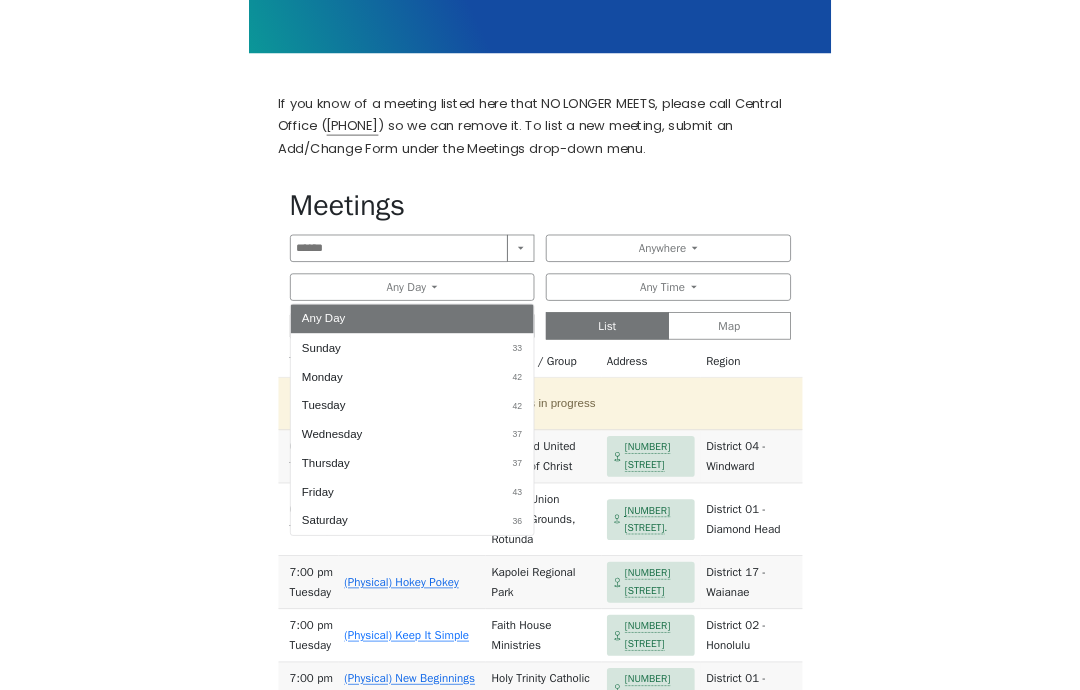 scroll, scrollTop: 597, scrollLeft: 0, axis: vertical 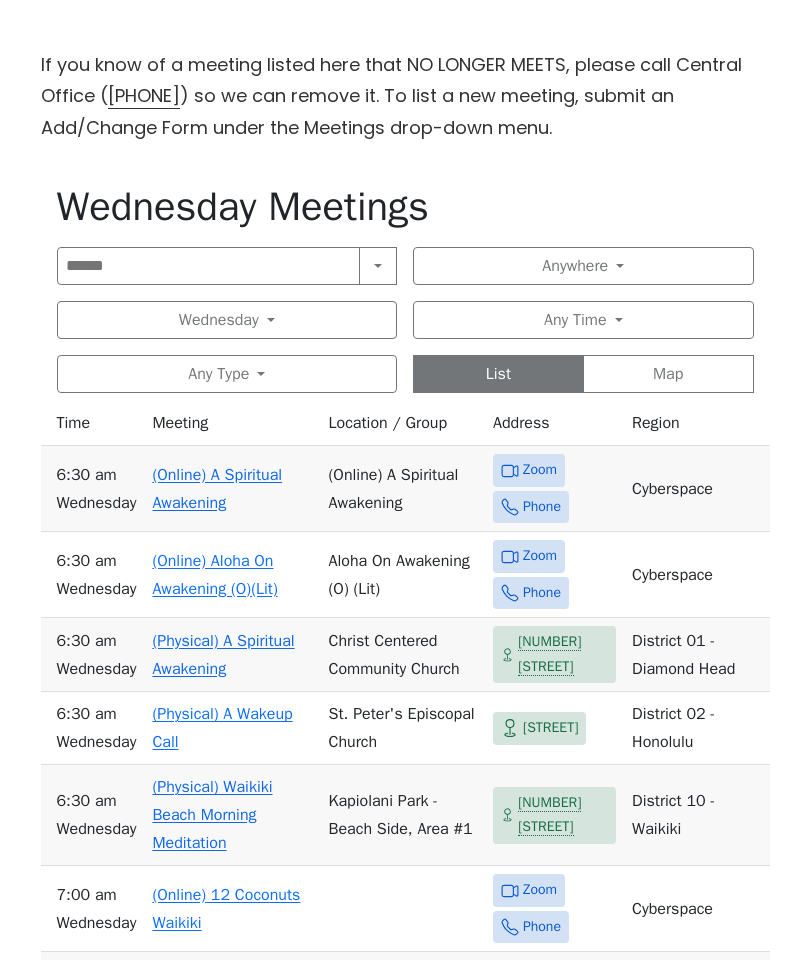 click on "Anywhere" at bounding box center (583, 266) 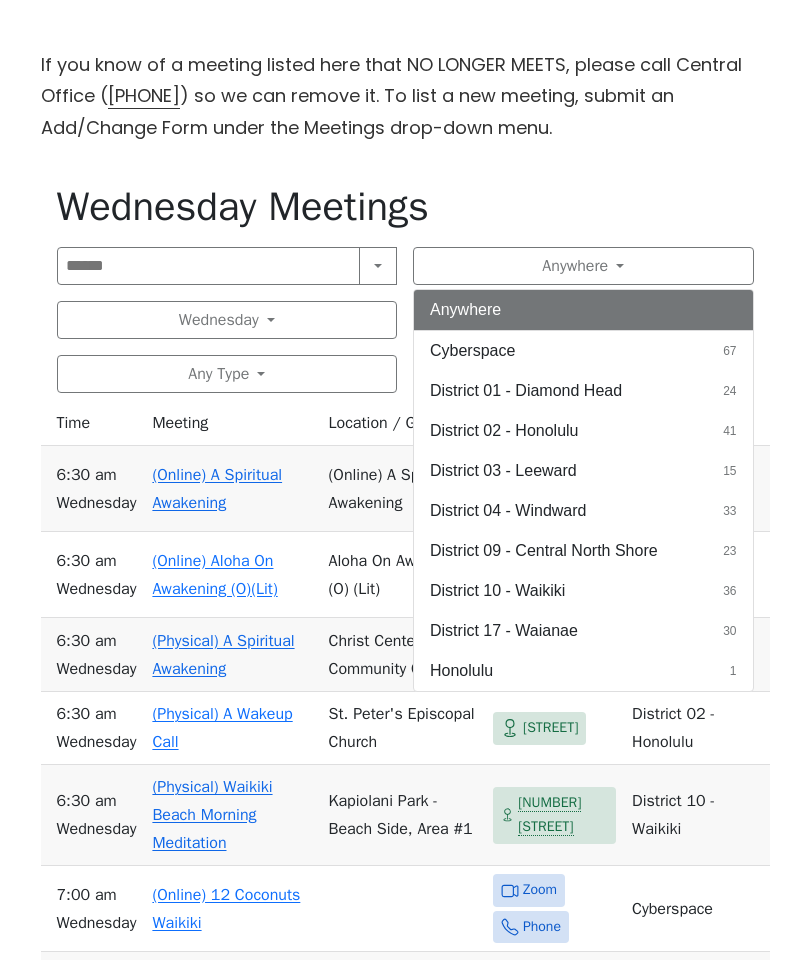 click on "District 04 - Windward 33" at bounding box center (583, 511) 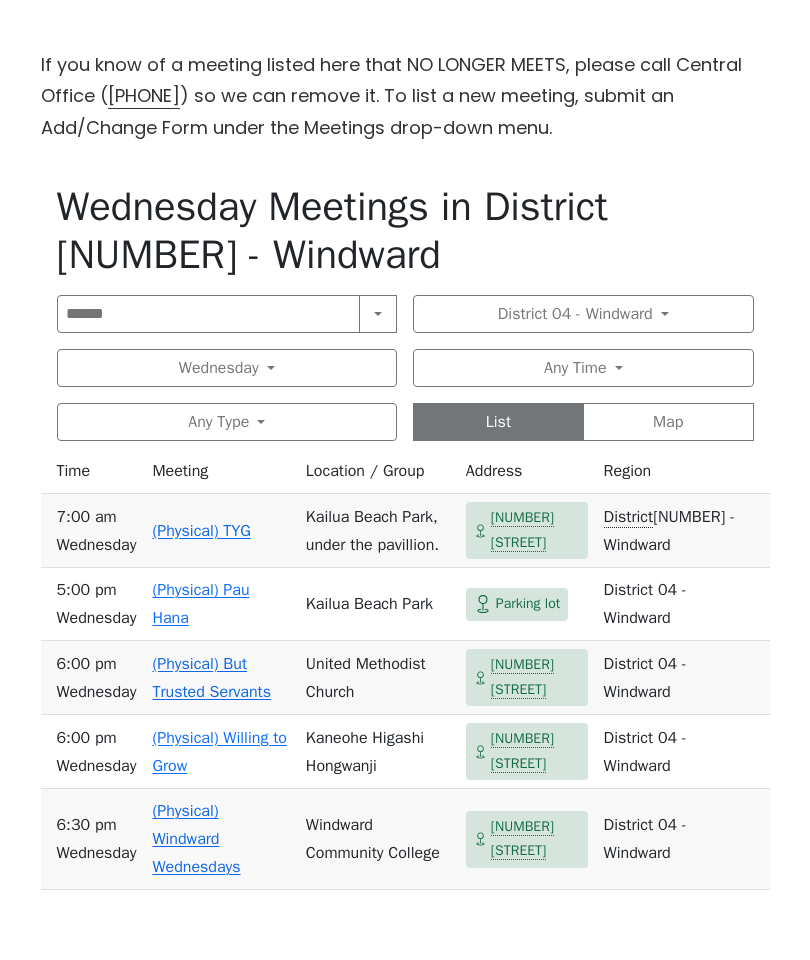 click on "Any Type" at bounding box center [227, 422] 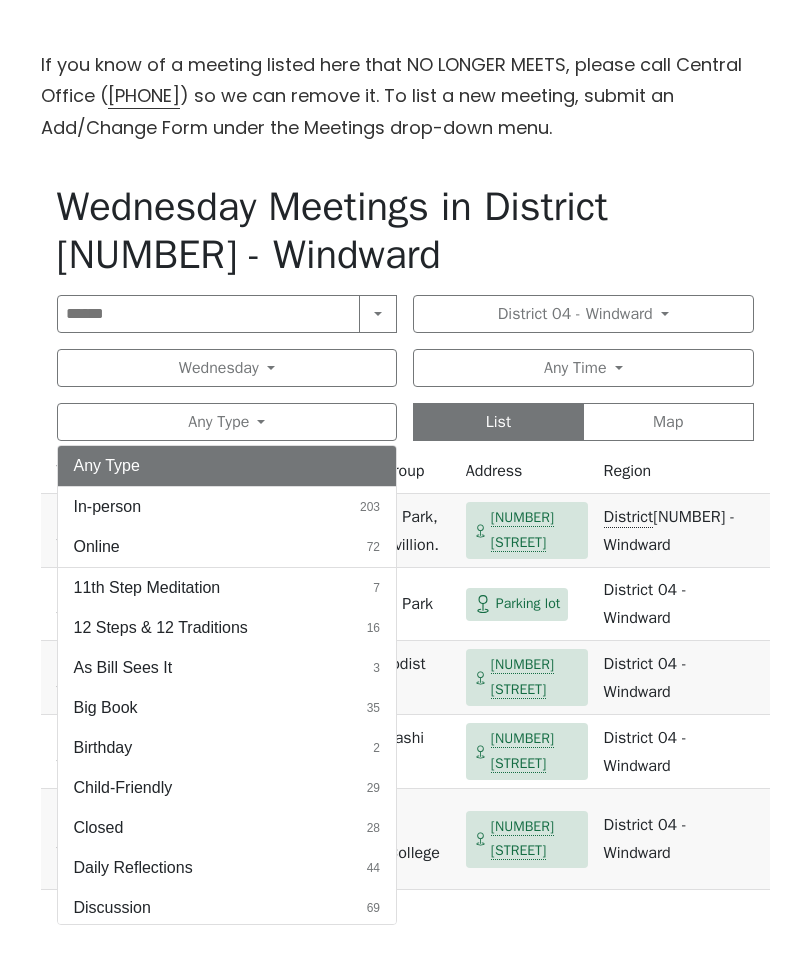 click on "In-person 203" at bounding box center (227, 507) 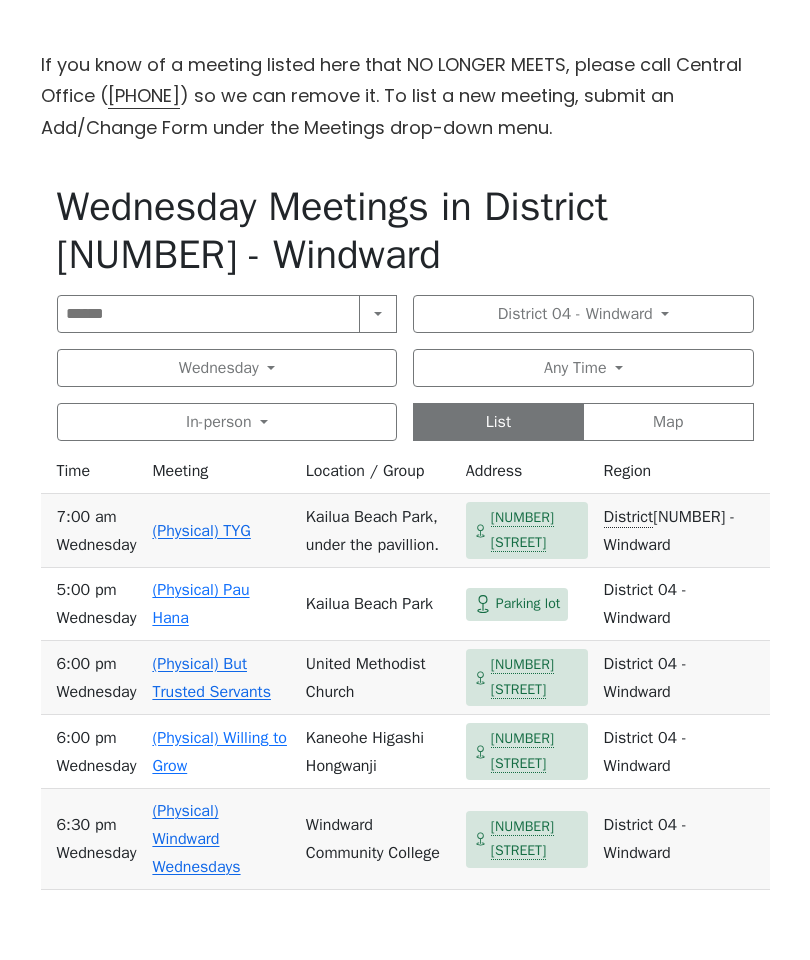 click on "Any Time" at bounding box center [583, 368] 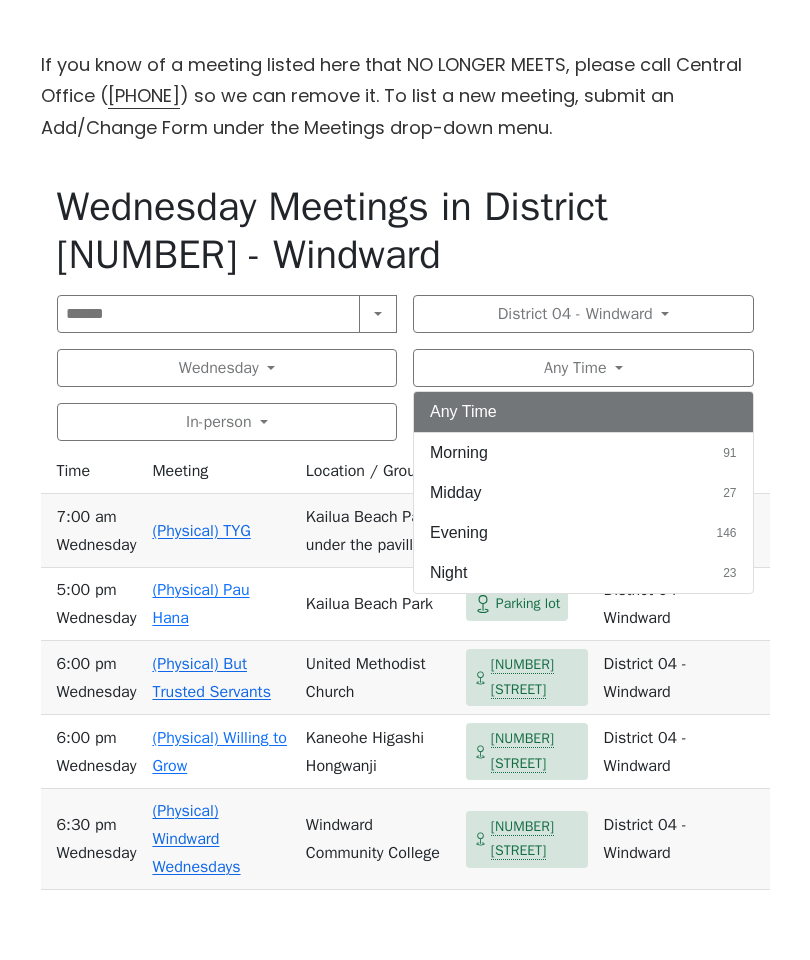 click on "Evening 146" at bounding box center [583, 533] 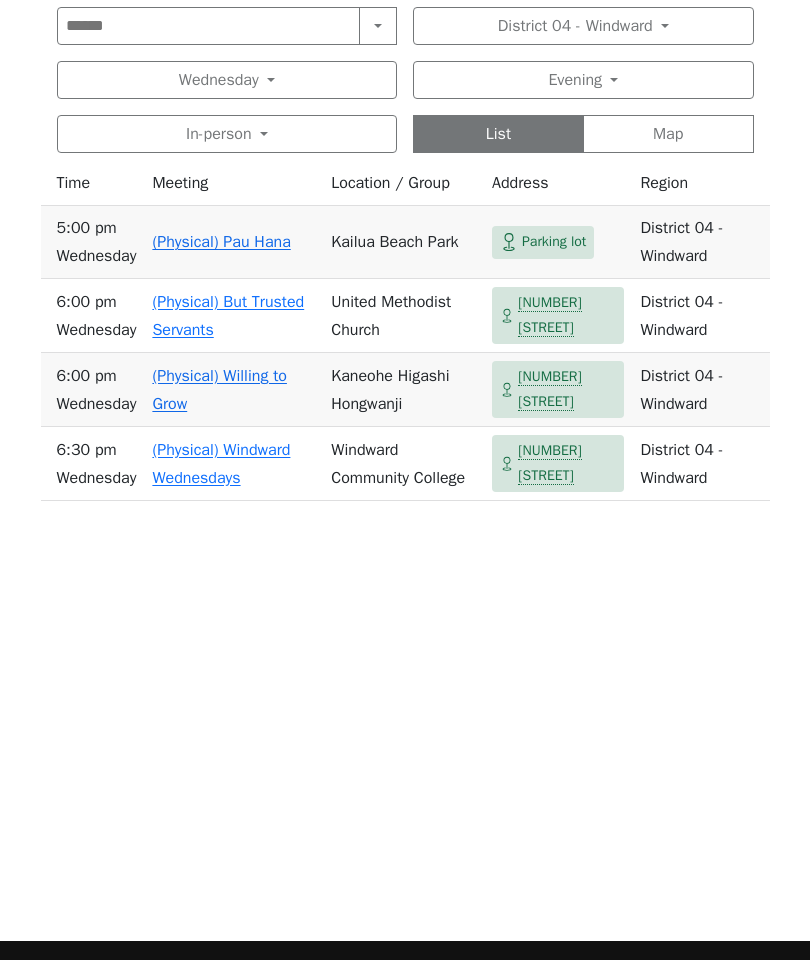 scroll, scrollTop: 909, scrollLeft: 0, axis: vertical 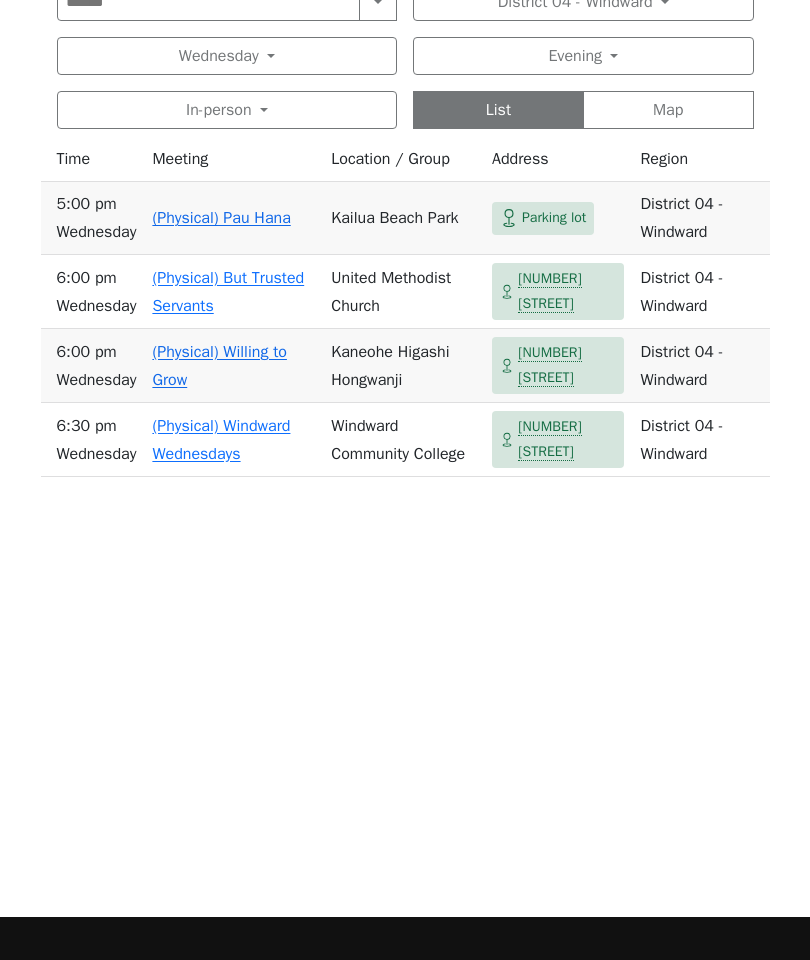 click on "About
More A.A. information is available from Alcoholic Anonymous World Services Inc.  website . This site is not endorsed by Alcoholics Anonymous World Services, nor does it represent Alcoholics Anonymous as a whole.
Contact
manager@oahucentraloffice.com
808-946-1438
1110 University Ave, Ste. 310 Honolulu HI 96826
Recent Post
July 2025 Reports
June 2025 Reports
May 2025 Reports
February 2025 OIG Reports" at bounding box center [405, 1140] 